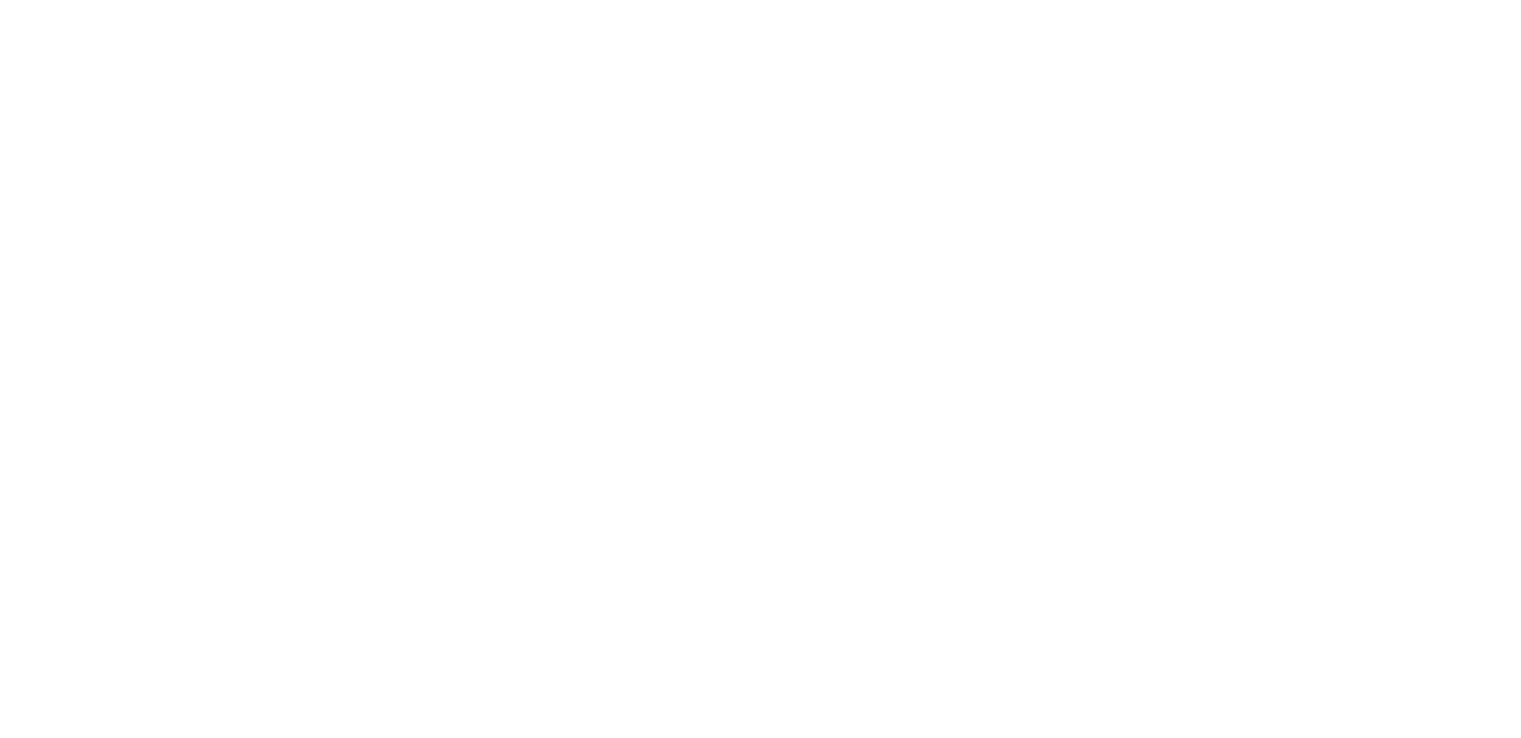 scroll, scrollTop: 0, scrollLeft: 0, axis: both 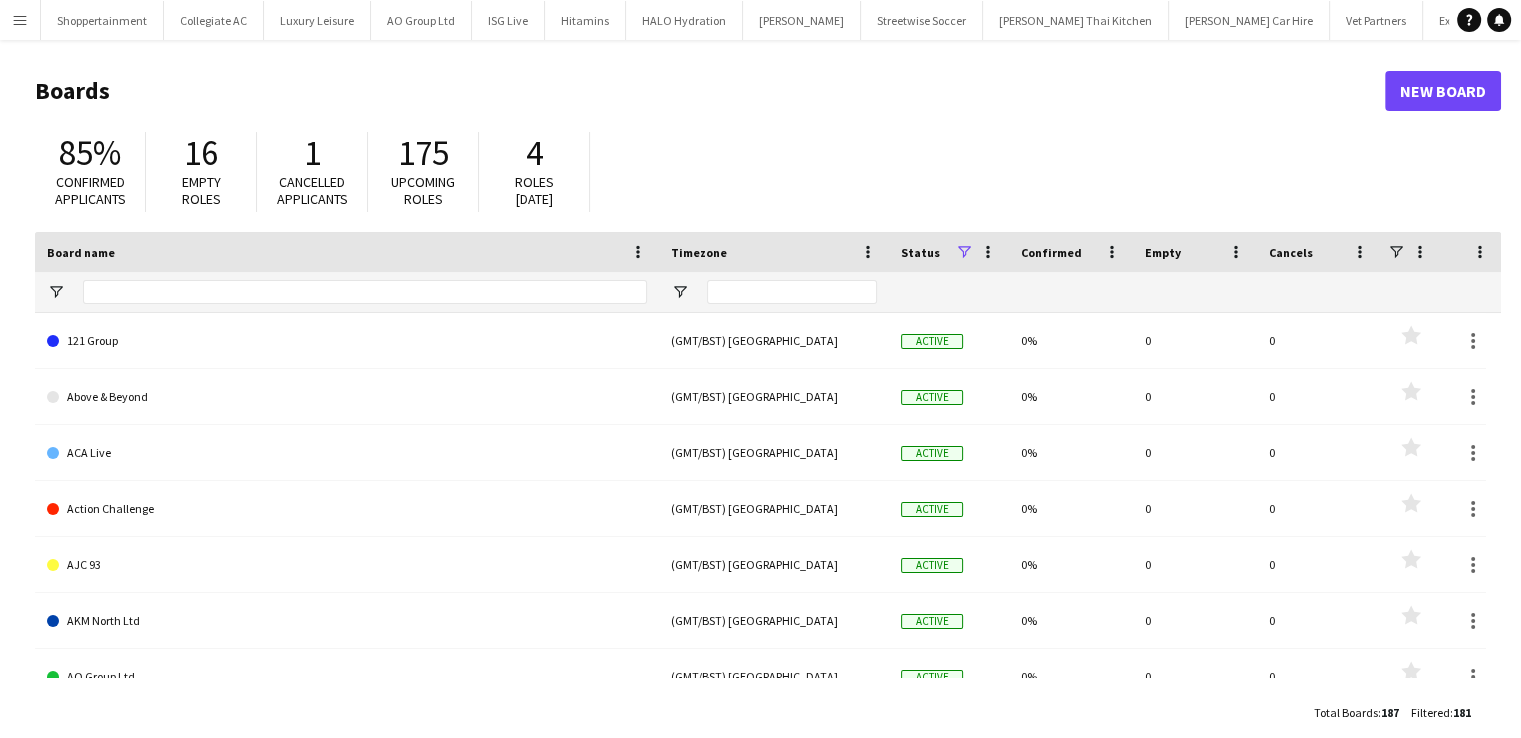 click on "Menu" at bounding box center (20, 20) 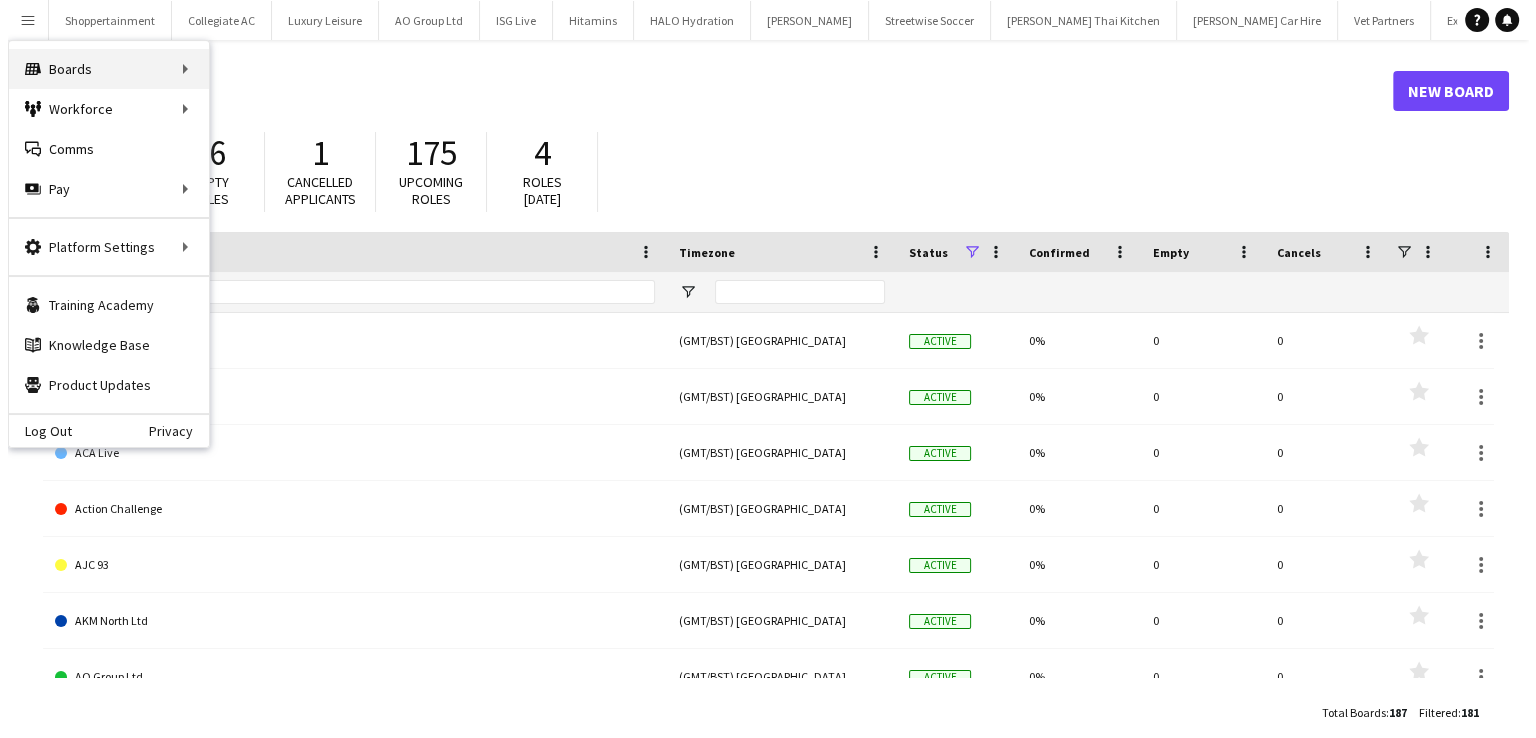 scroll, scrollTop: 0, scrollLeft: 0, axis: both 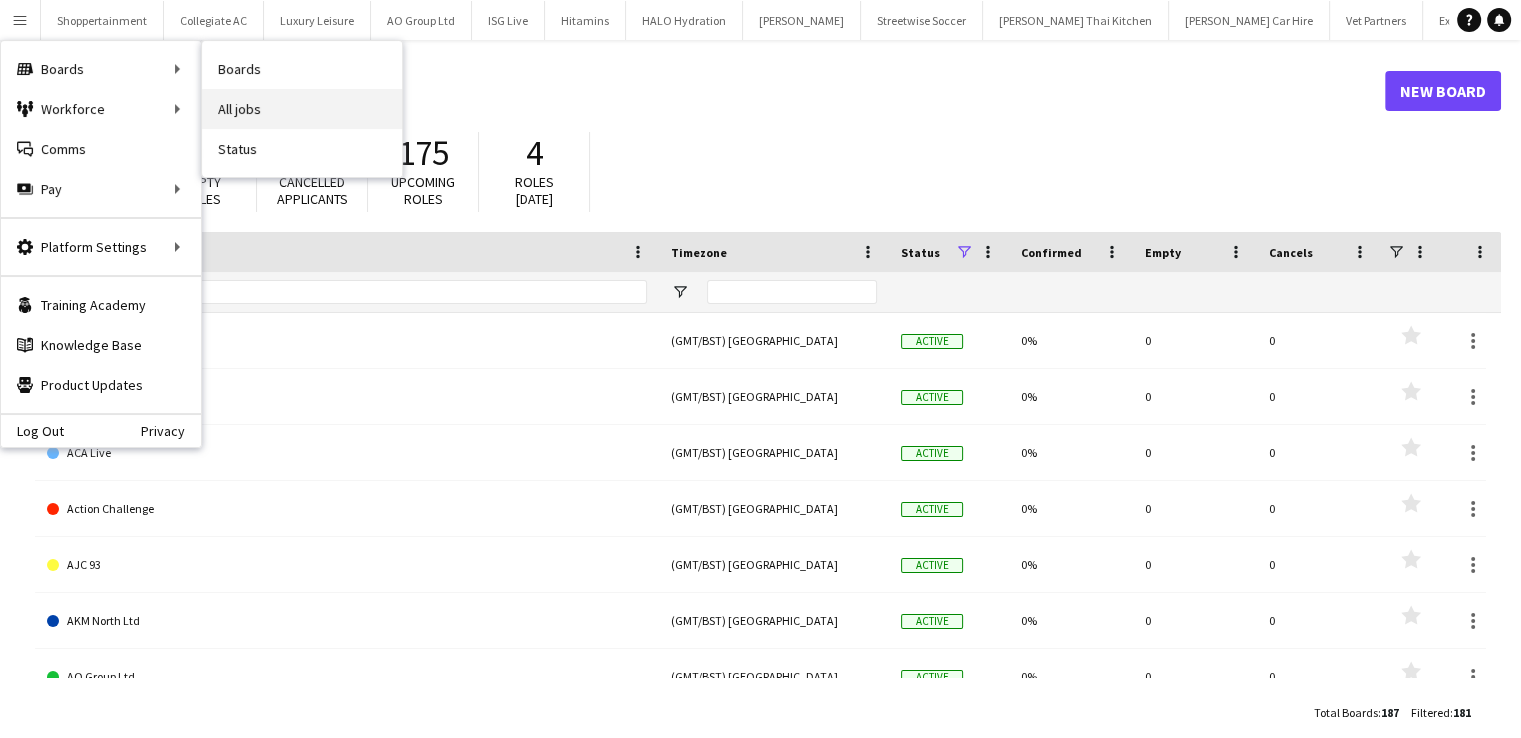 click on "All jobs" at bounding box center [302, 109] 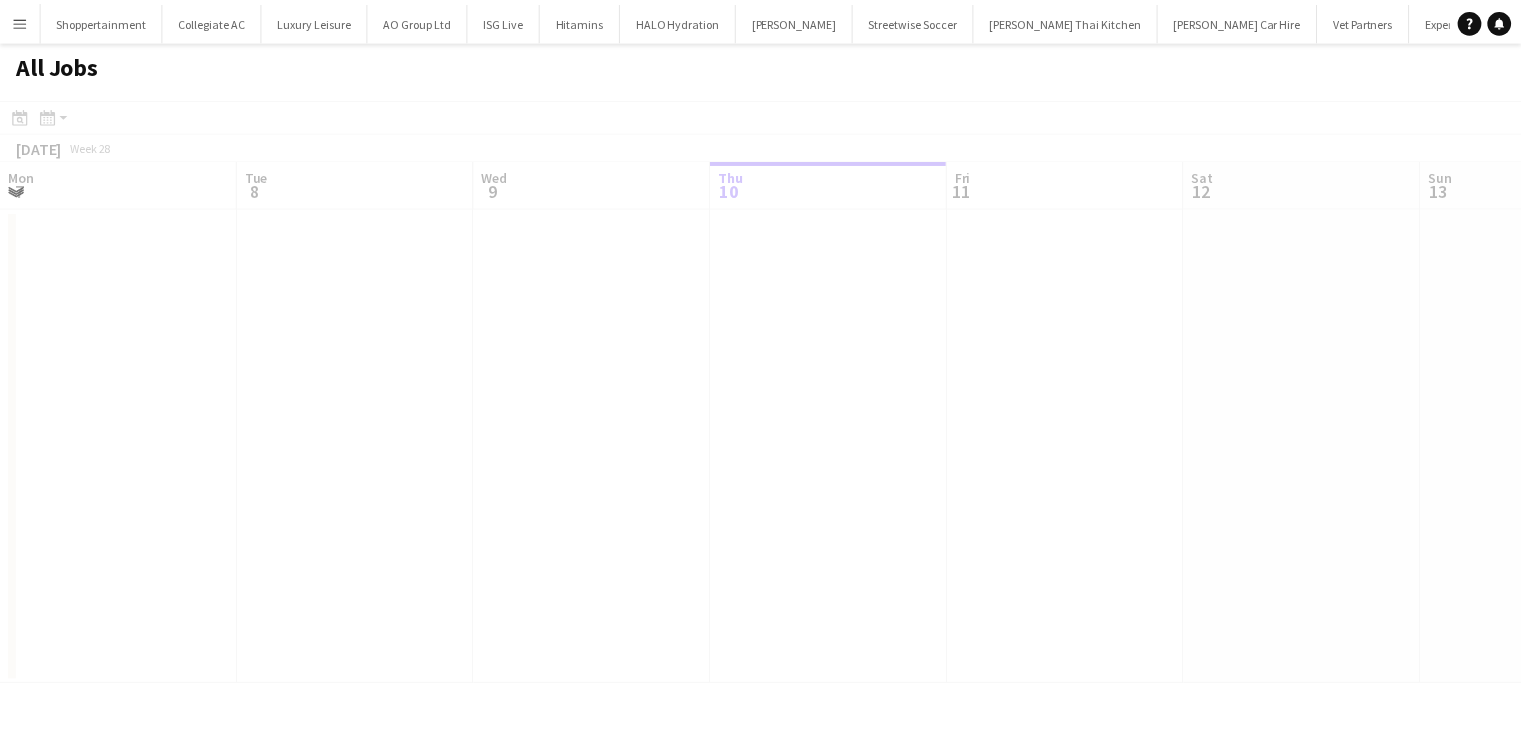 scroll, scrollTop: 0, scrollLeft: 478, axis: horizontal 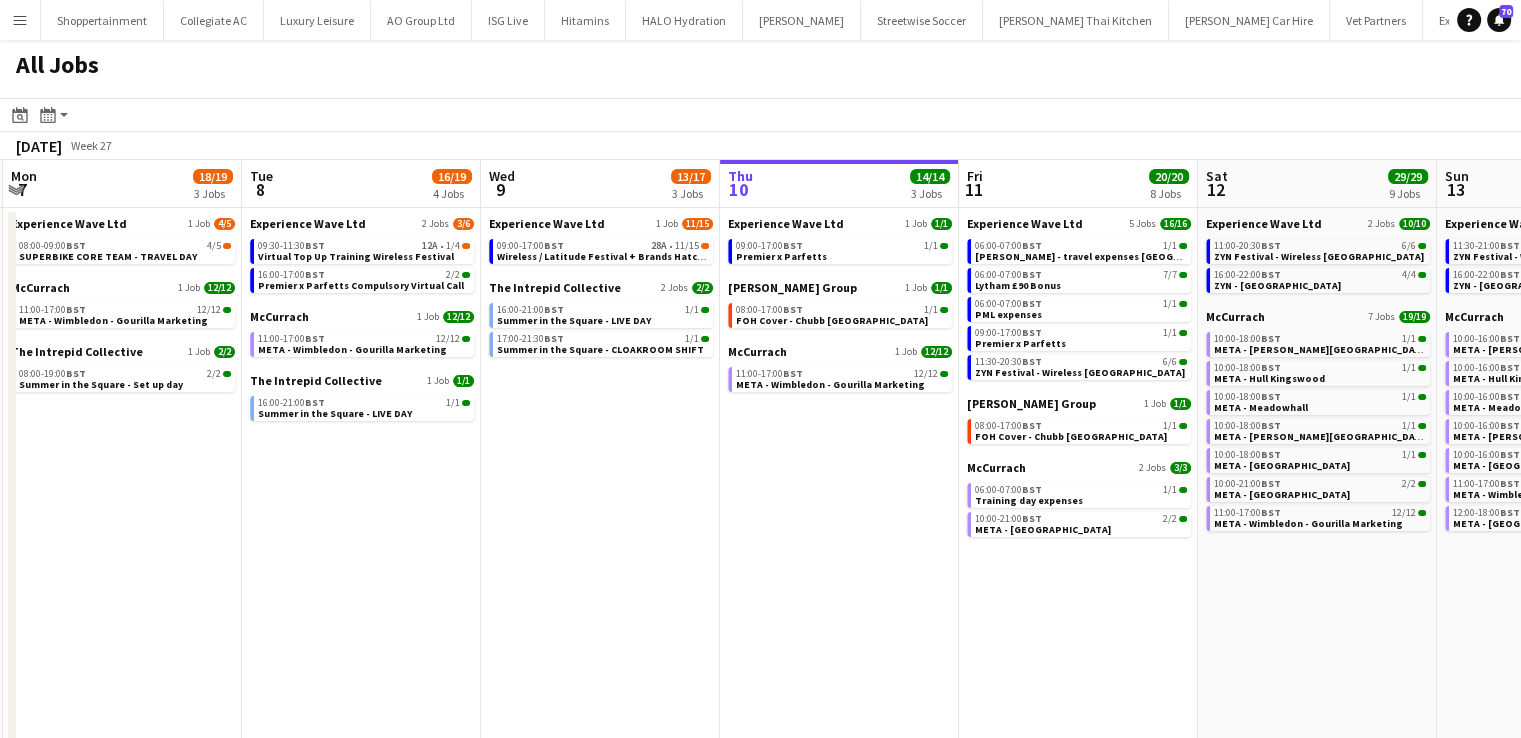 drag, startPoint x: 124, startPoint y: 451, endPoint x: 605, endPoint y: 522, distance: 486.21188 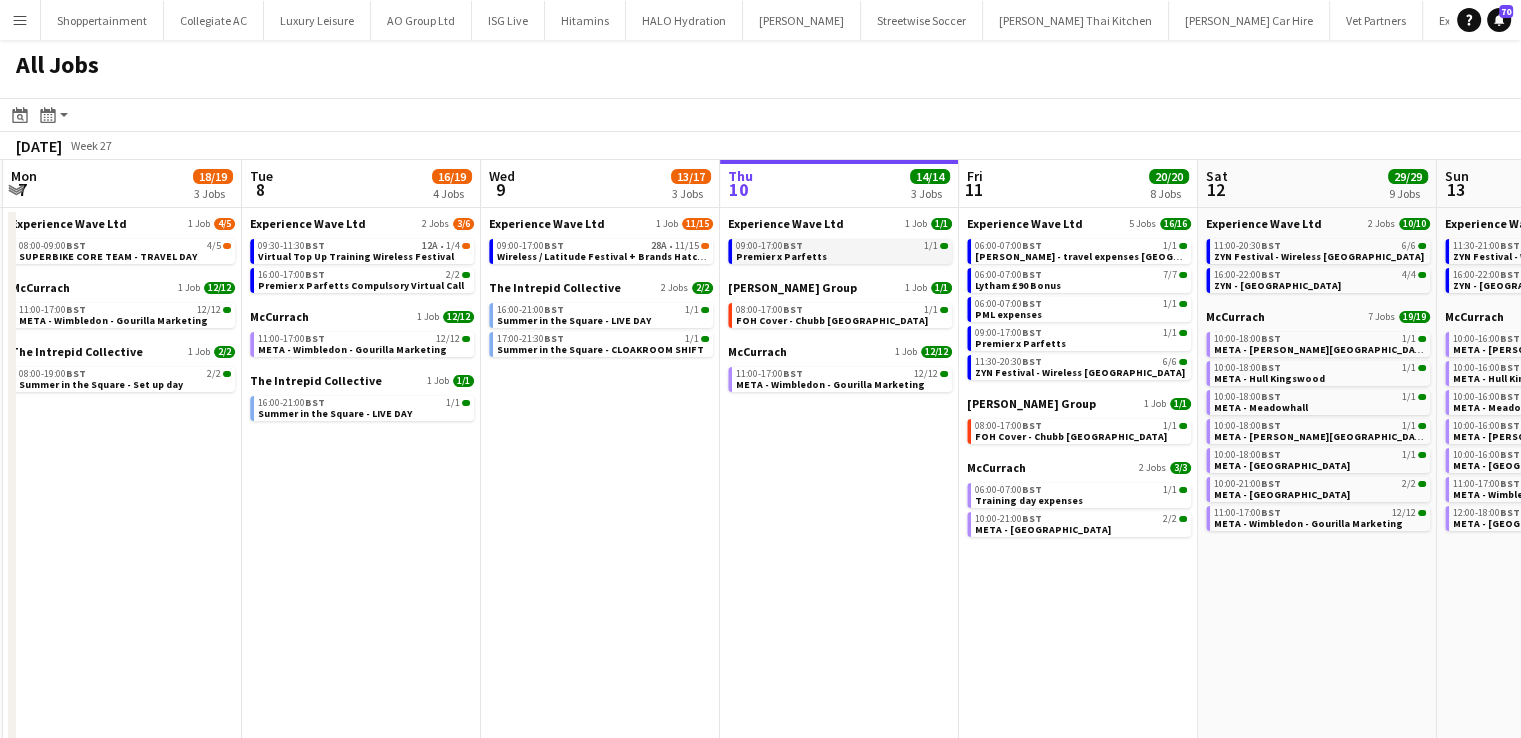 click on "Premier x Parfetts" at bounding box center [781, 256] 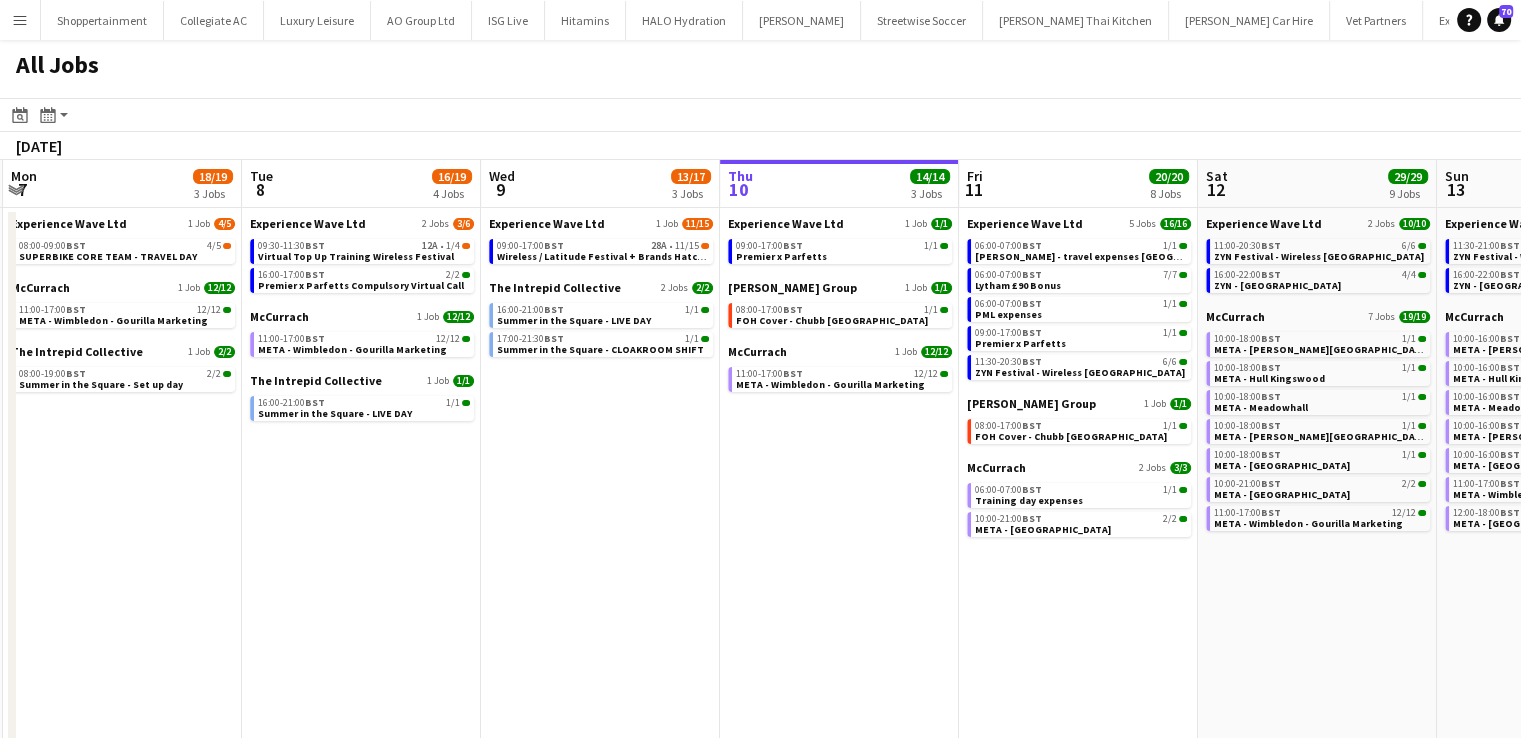 scroll, scrollTop: 0, scrollLeft: 659, axis: horizontal 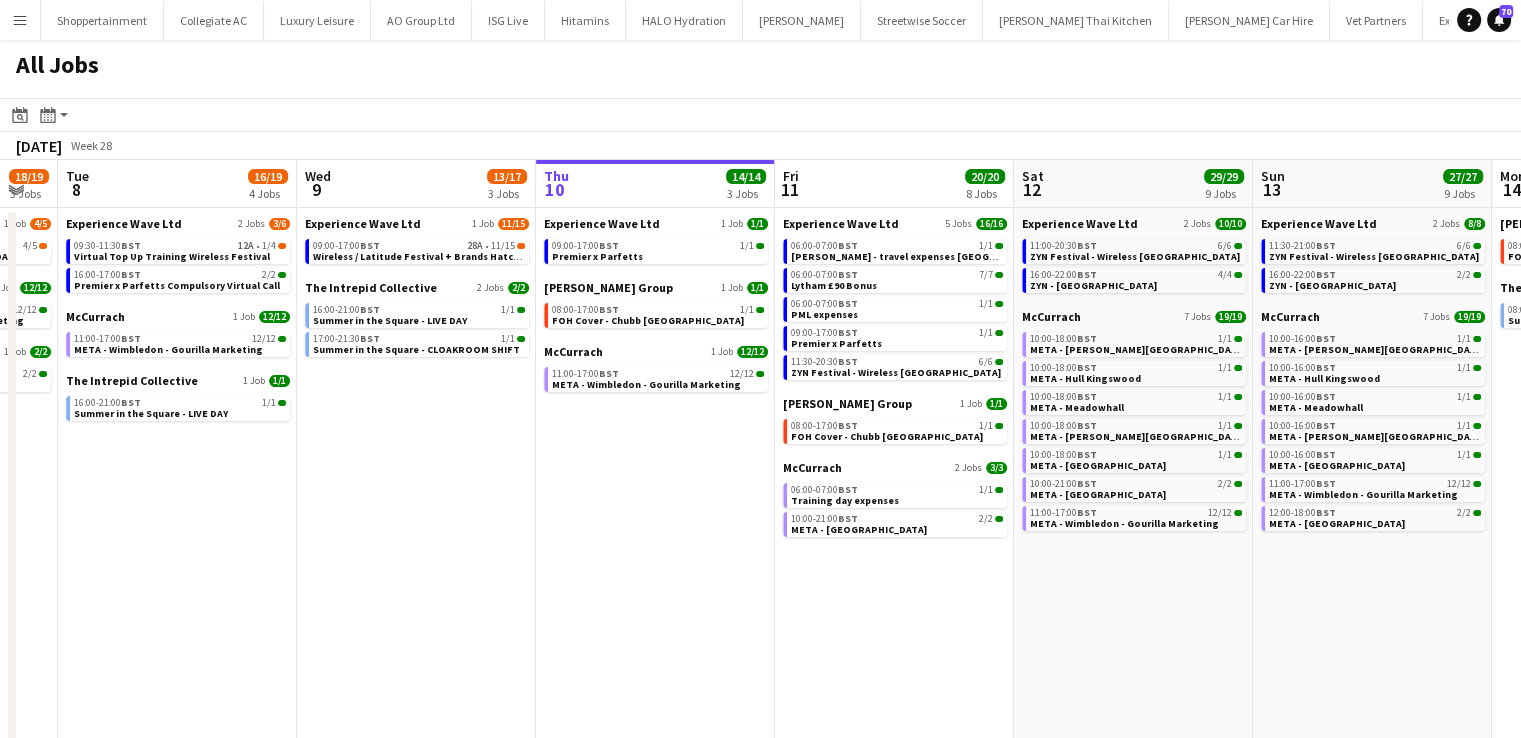 drag, startPoint x: 793, startPoint y: 569, endPoint x: 609, endPoint y: 548, distance: 185.19449 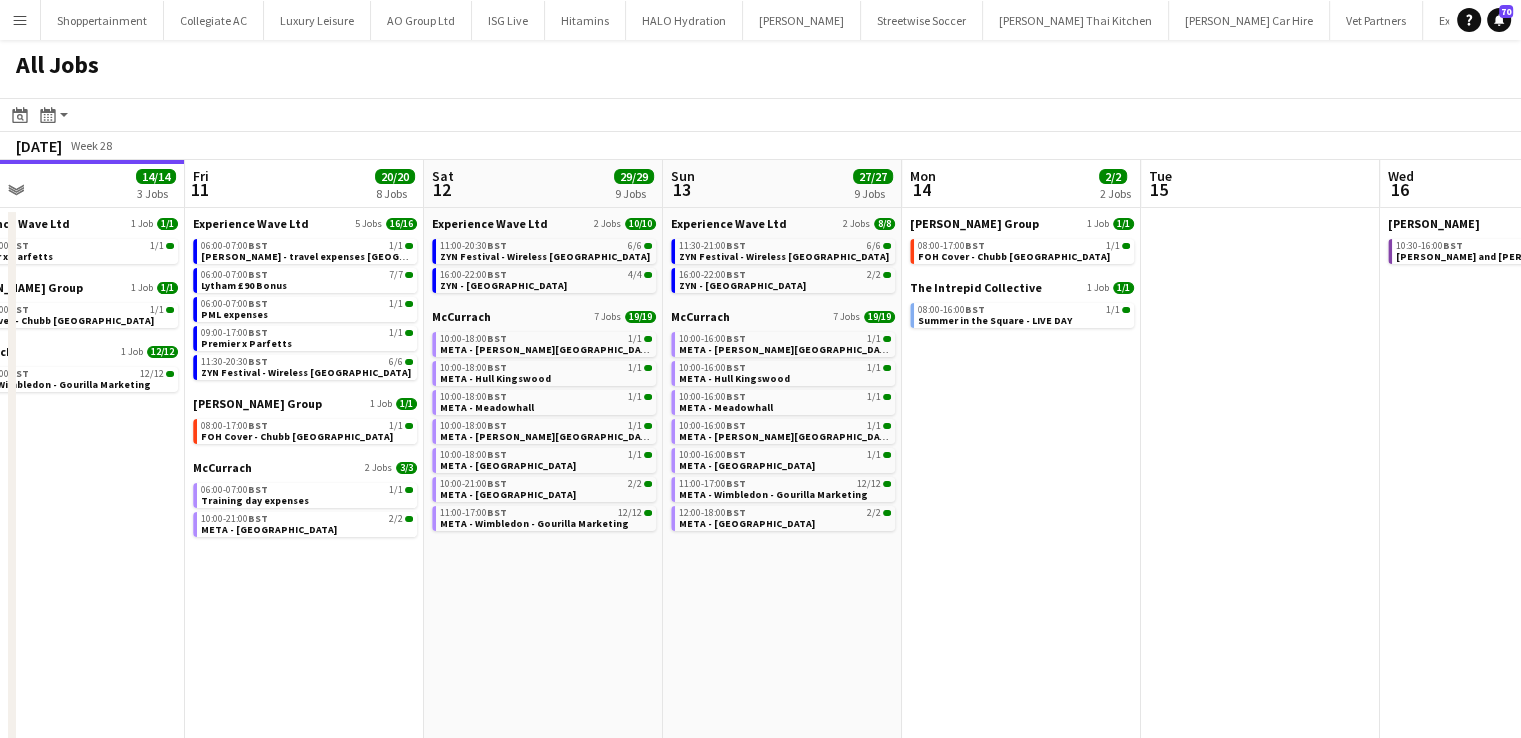 scroll, scrollTop: 0, scrollLeft: 533, axis: horizontal 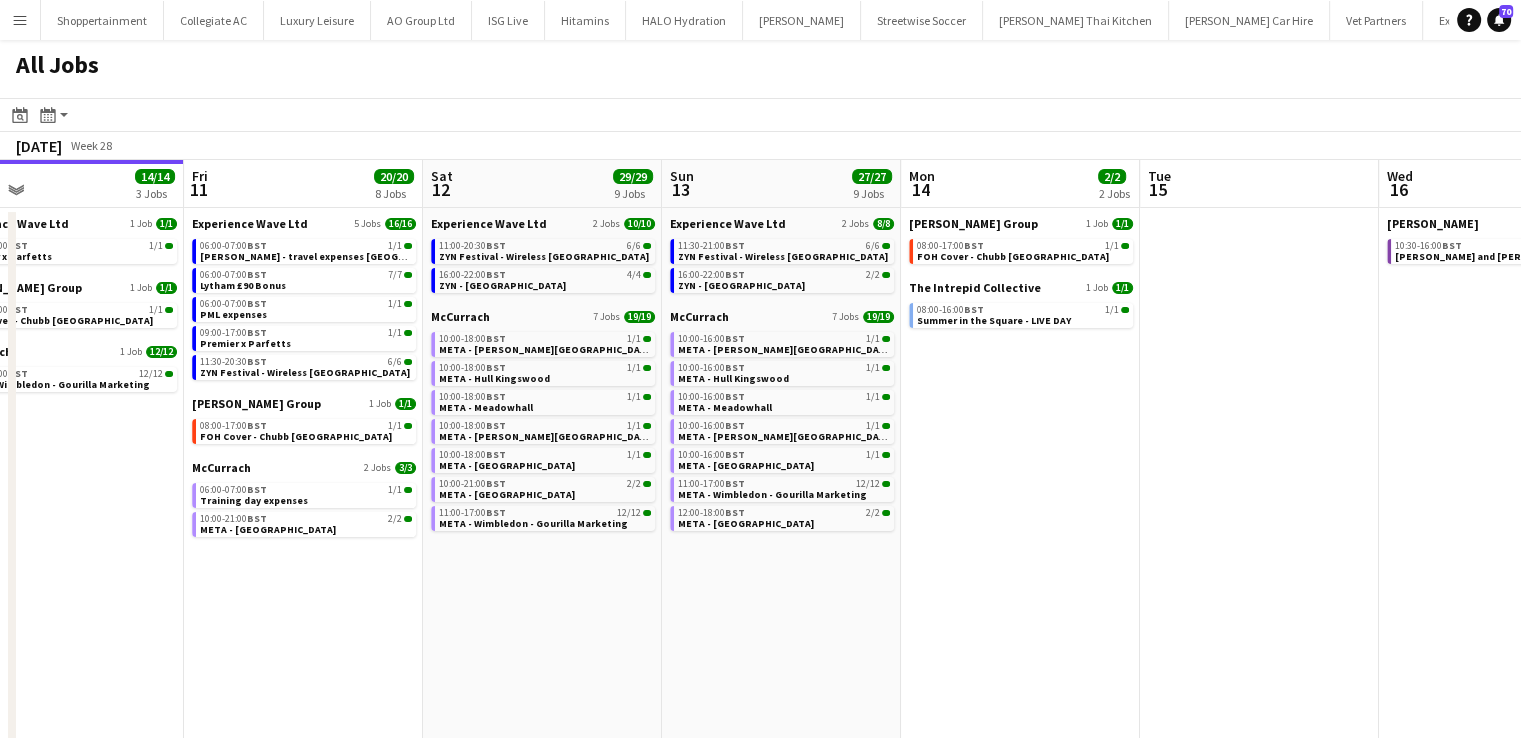 drag, startPoint x: 1144, startPoint y: 570, endPoint x: 553, endPoint y: 491, distance: 596.25665 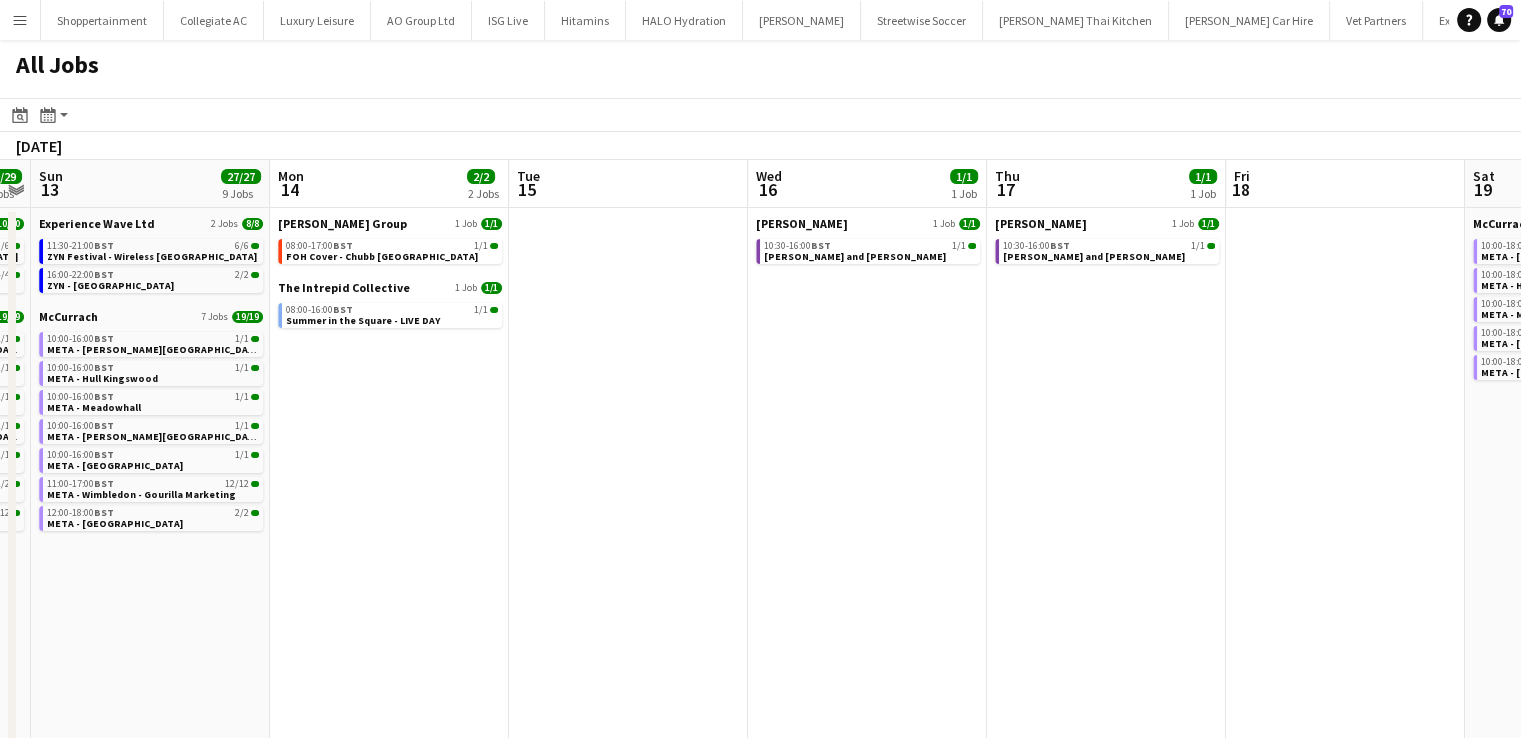 scroll, scrollTop: 0, scrollLeft: 492, axis: horizontal 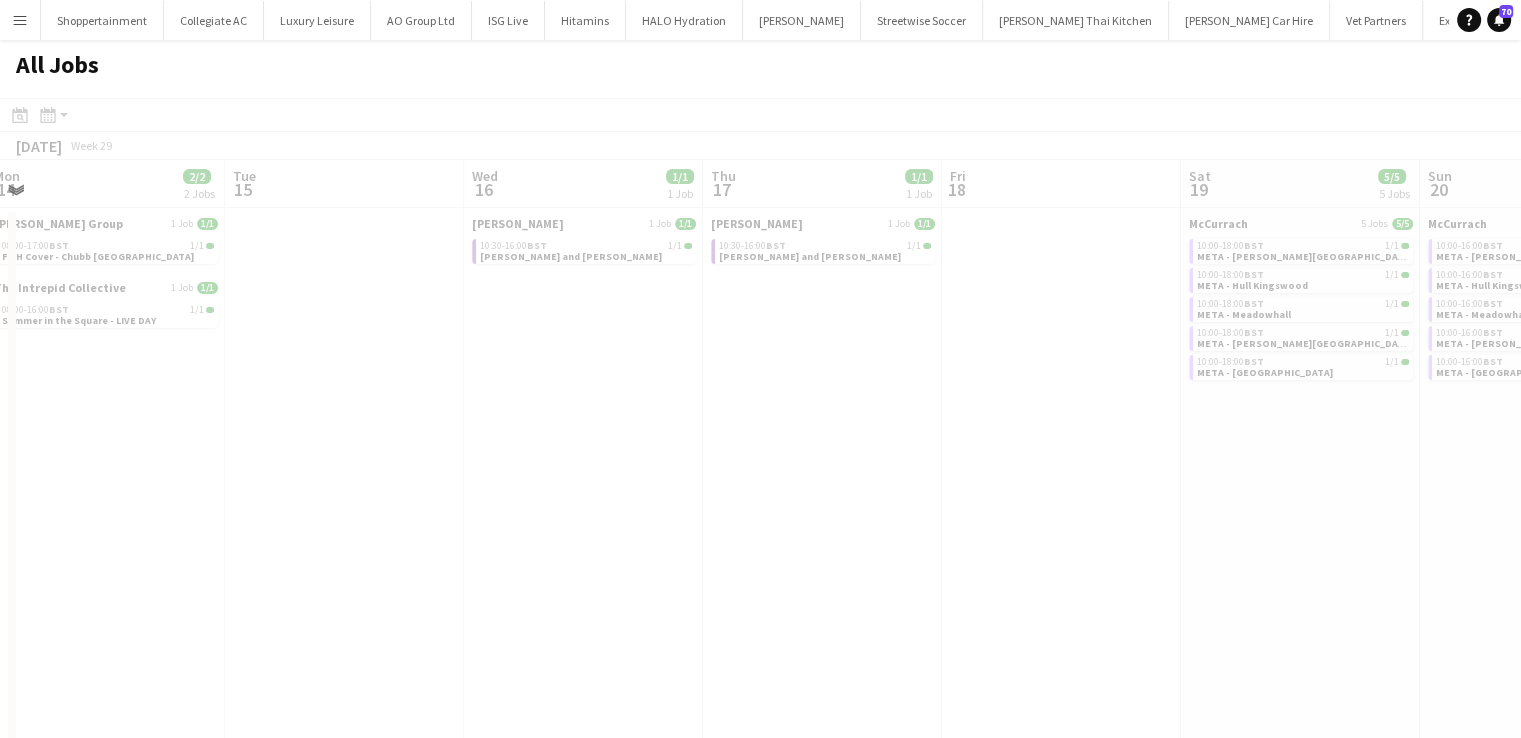 drag, startPoint x: 1144, startPoint y: 435, endPoint x: 230, endPoint y: 345, distance: 918.4204 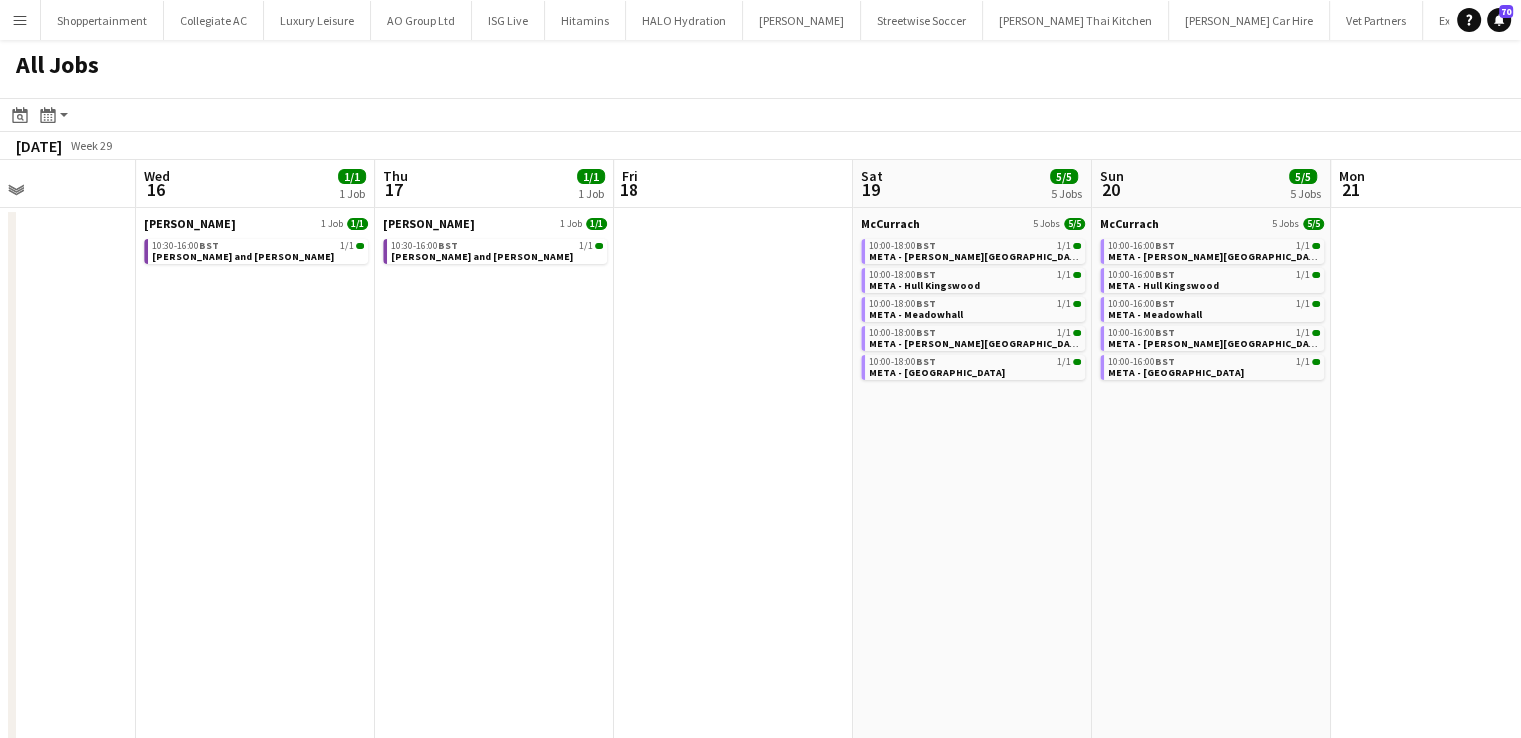 scroll, scrollTop: 0, scrollLeft: 840, axis: horizontal 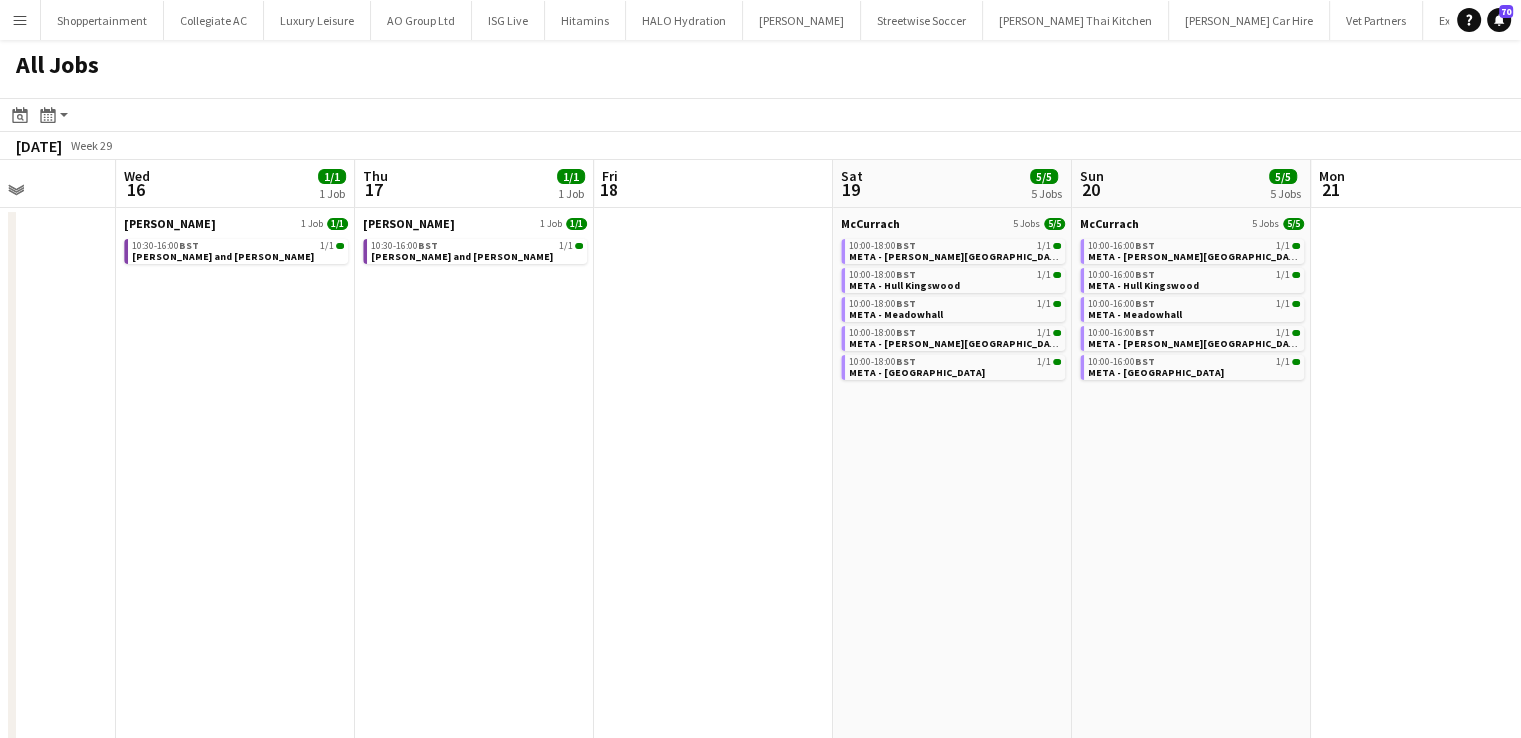 drag, startPoint x: 977, startPoint y: 504, endPoint x: 629, endPoint y: 466, distance: 350.06857 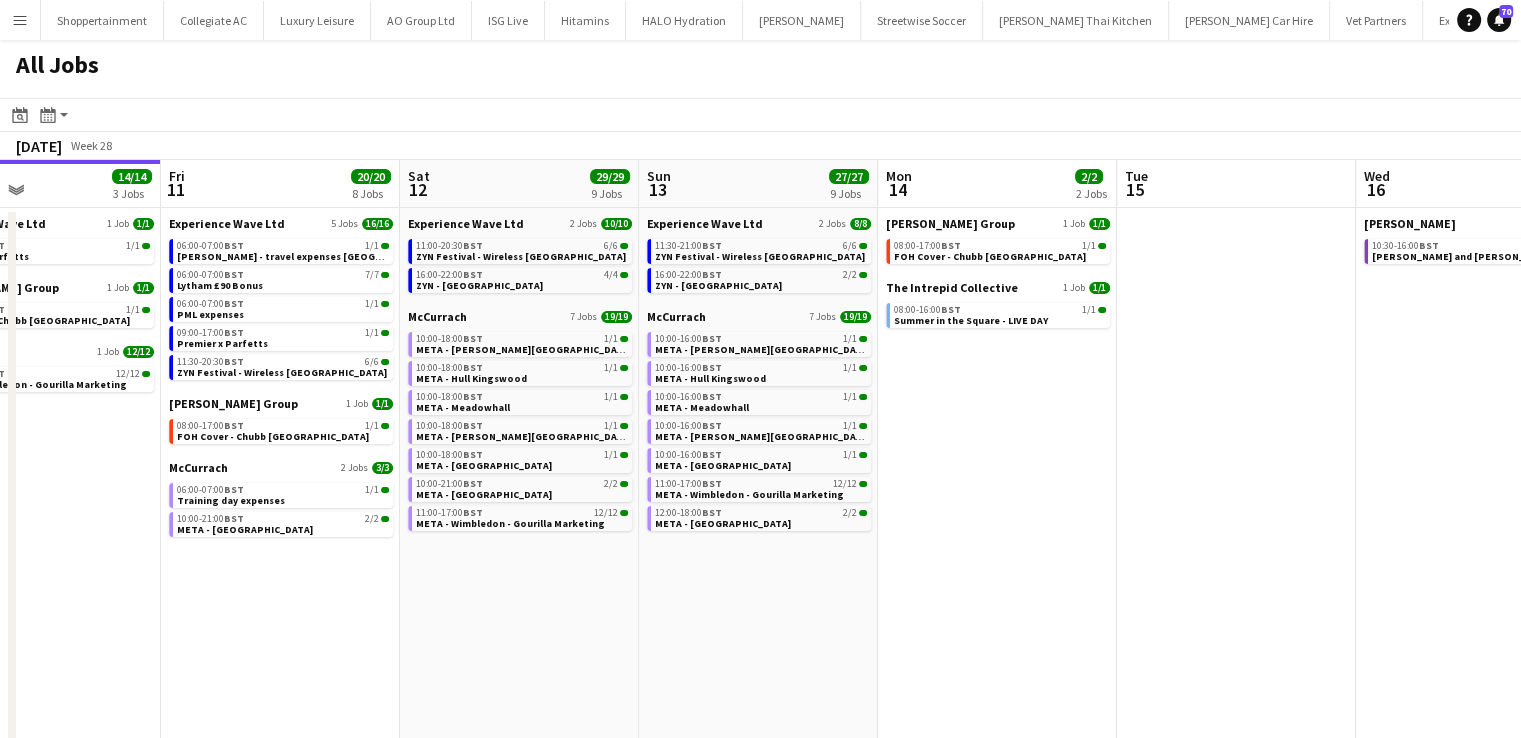 scroll, scrollTop: 0, scrollLeft: 584, axis: horizontal 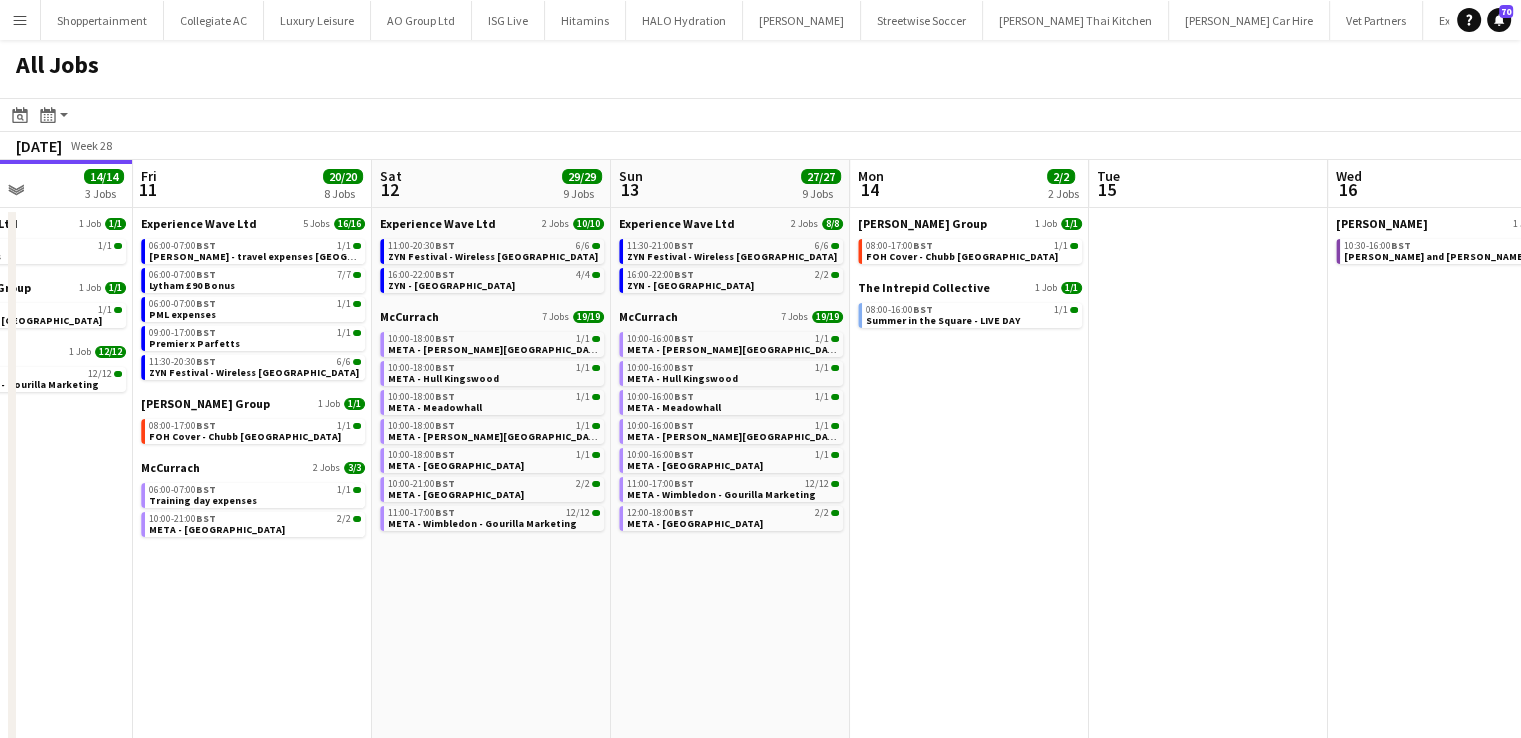 drag, startPoint x: 168, startPoint y: 425, endPoint x: 1380, endPoint y: 493, distance: 1213.9061 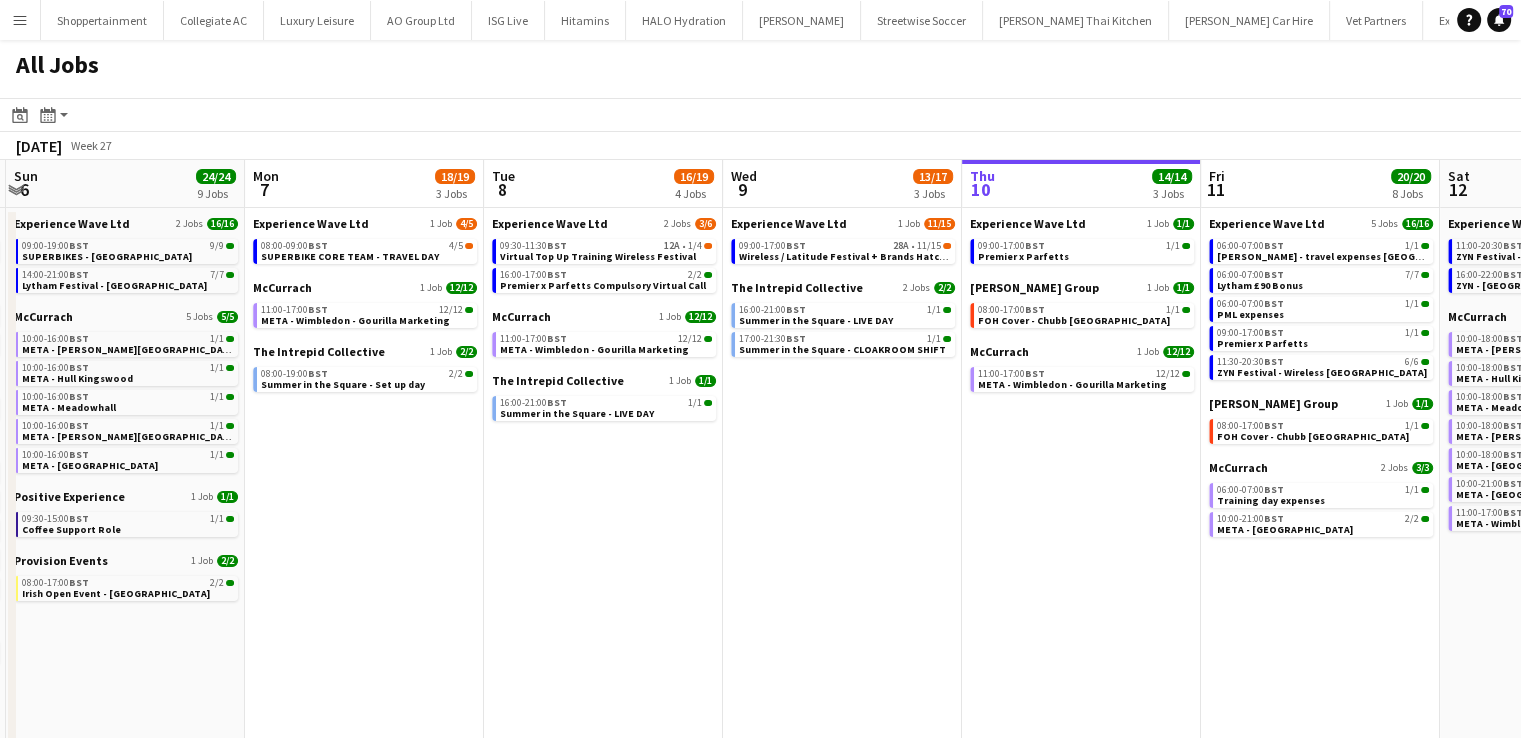 scroll, scrollTop: 0, scrollLeft: 613, axis: horizontal 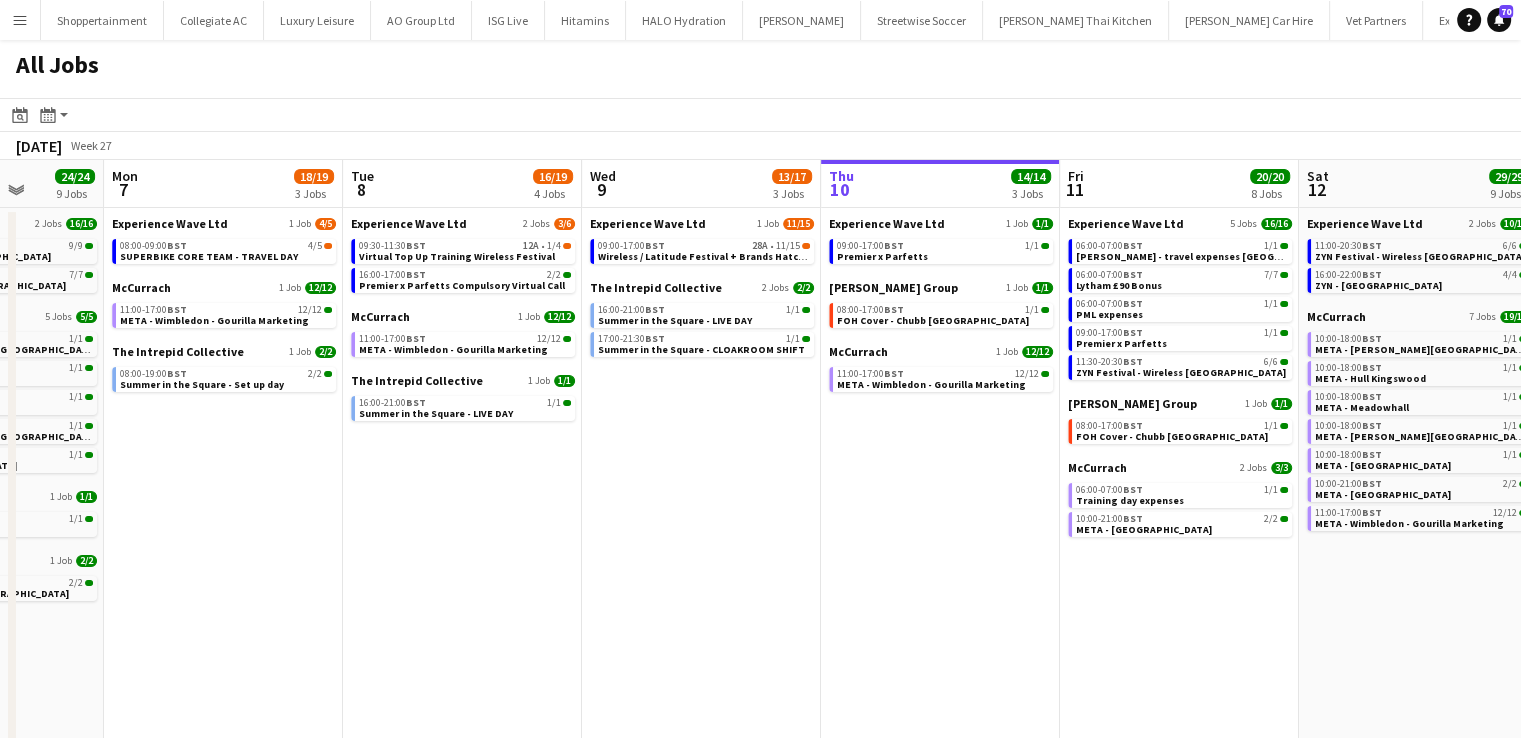 drag, startPoint x: 437, startPoint y: 624, endPoint x: 1535, endPoint y: 672, distance: 1099.0487 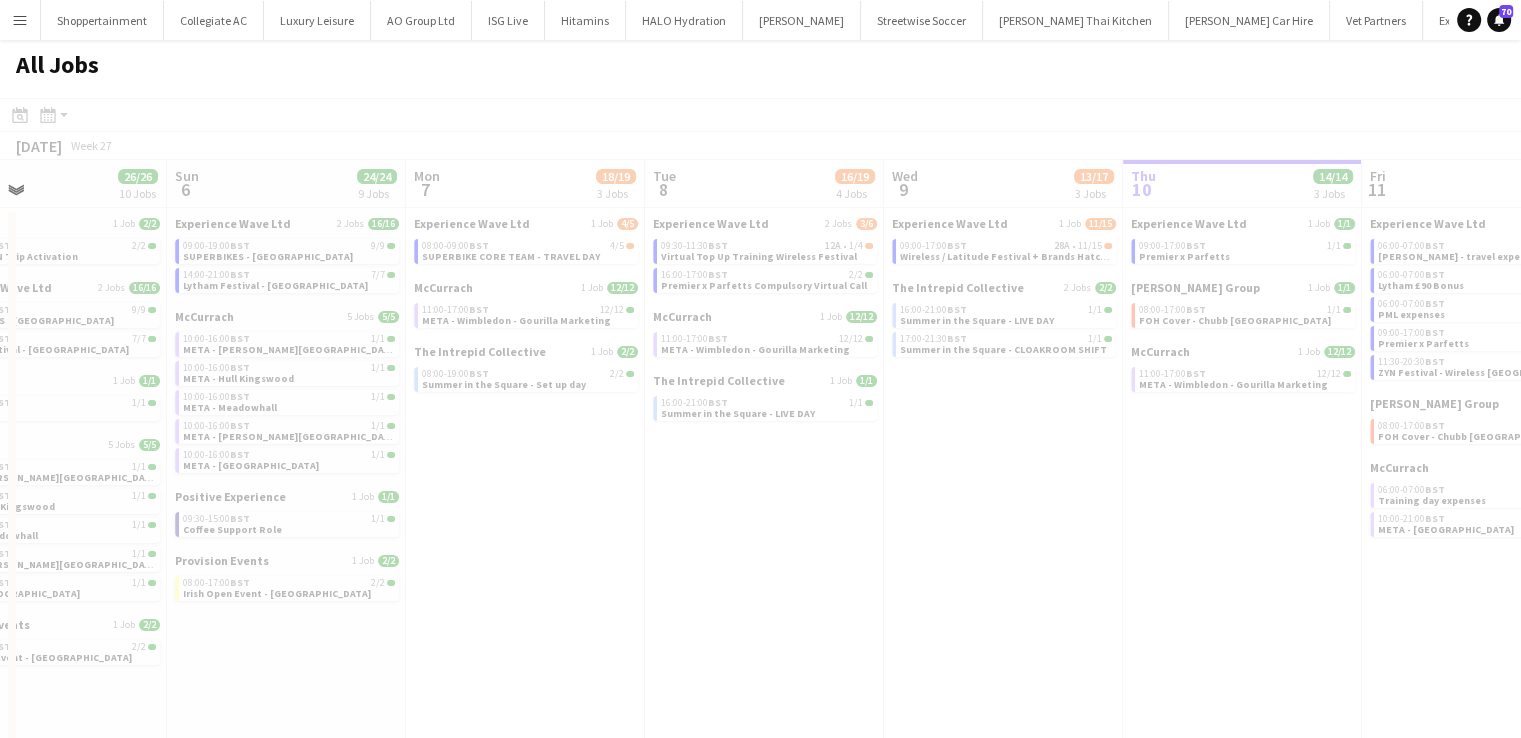 drag, startPoint x: 284, startPoint y: 597, endPoint x: 586, endPoint y: 586, distance: 302.20026 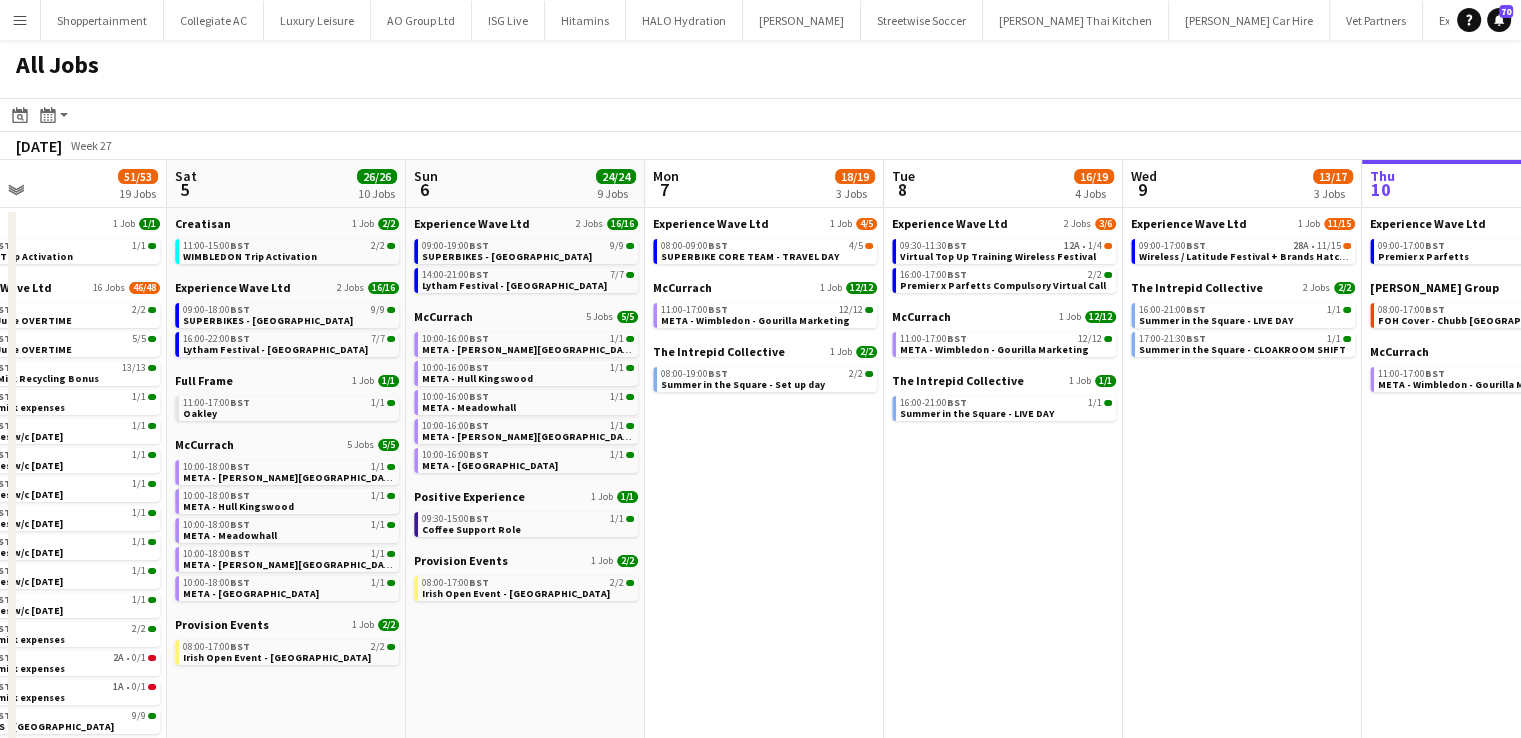 scroll, scrollTop: 0, scrollLeft: 617, axis: horizontal 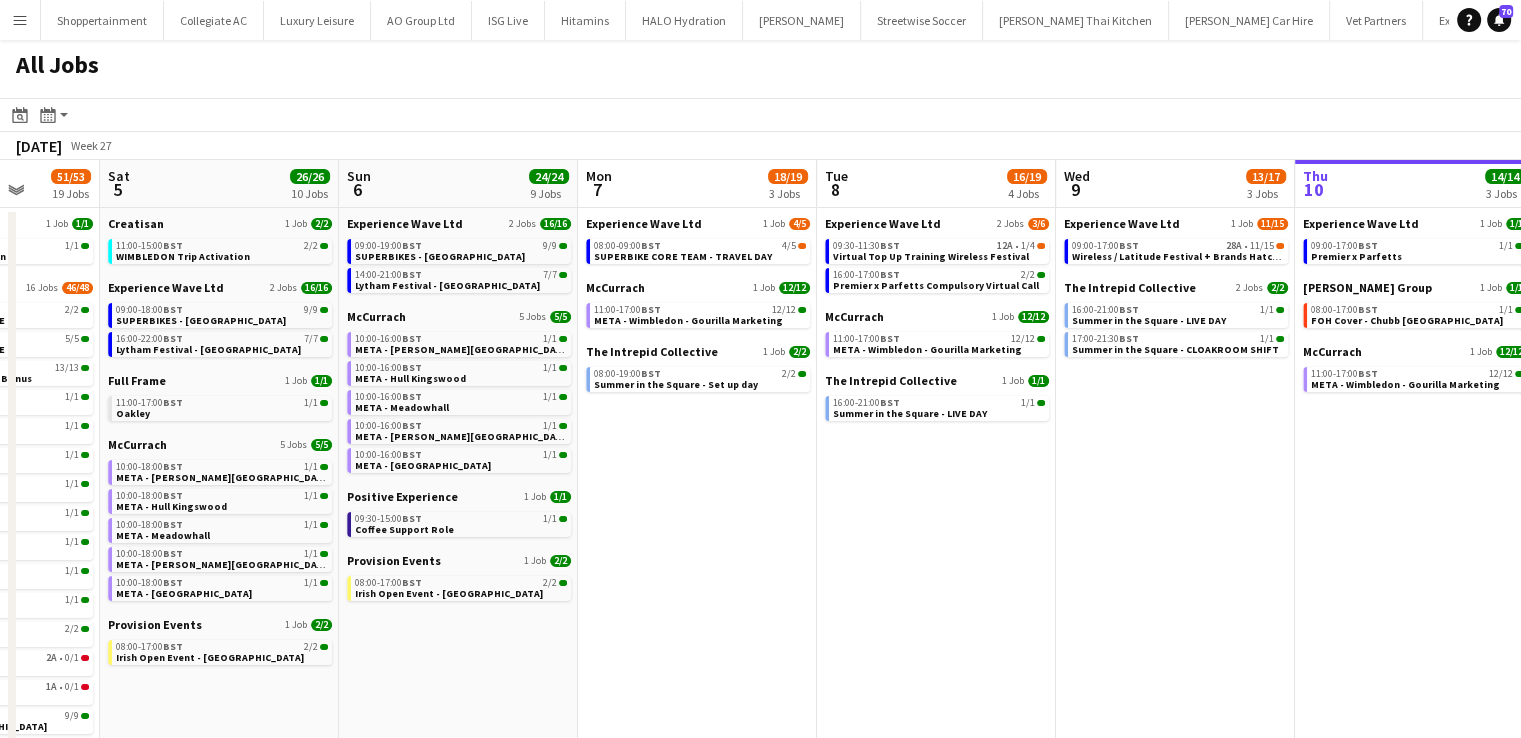 drag, startPoint x: 290, startPoint y: 653, endPoint x: 701, endPoint y: 673, distance: 411.48633 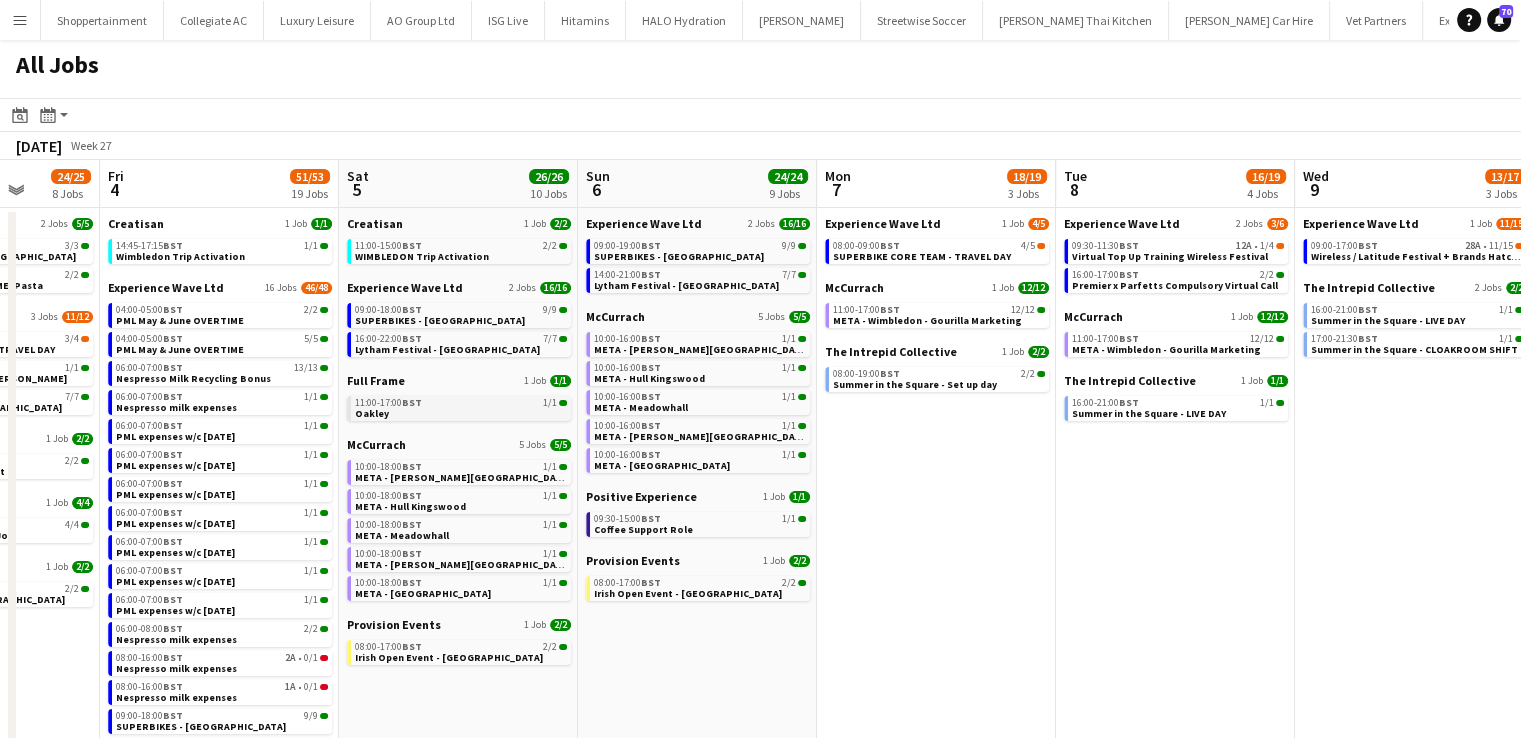 click on "Oakley" at bounding box center [372, 413] 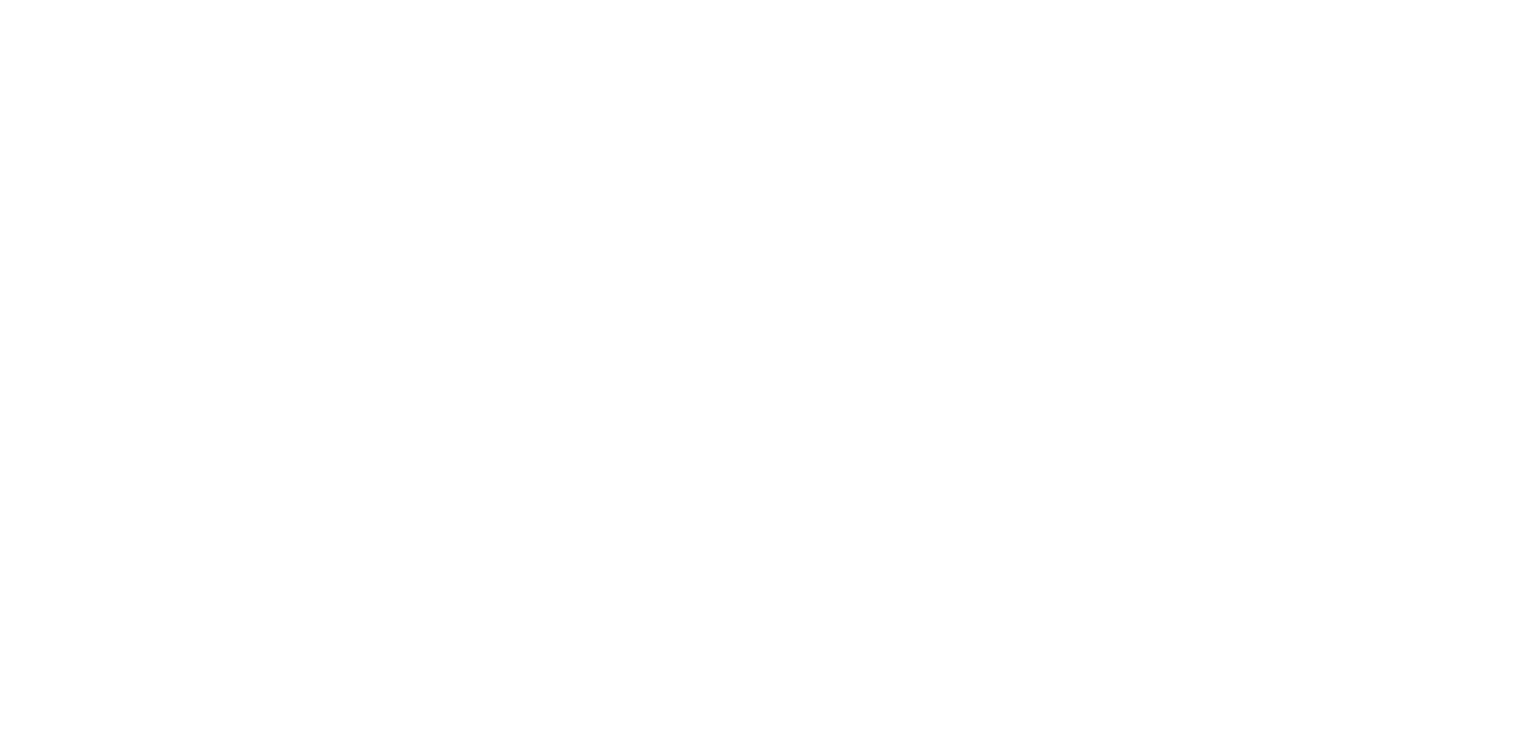 scroll, scrollTop: 0, scrollLeft: 0, axis: both 